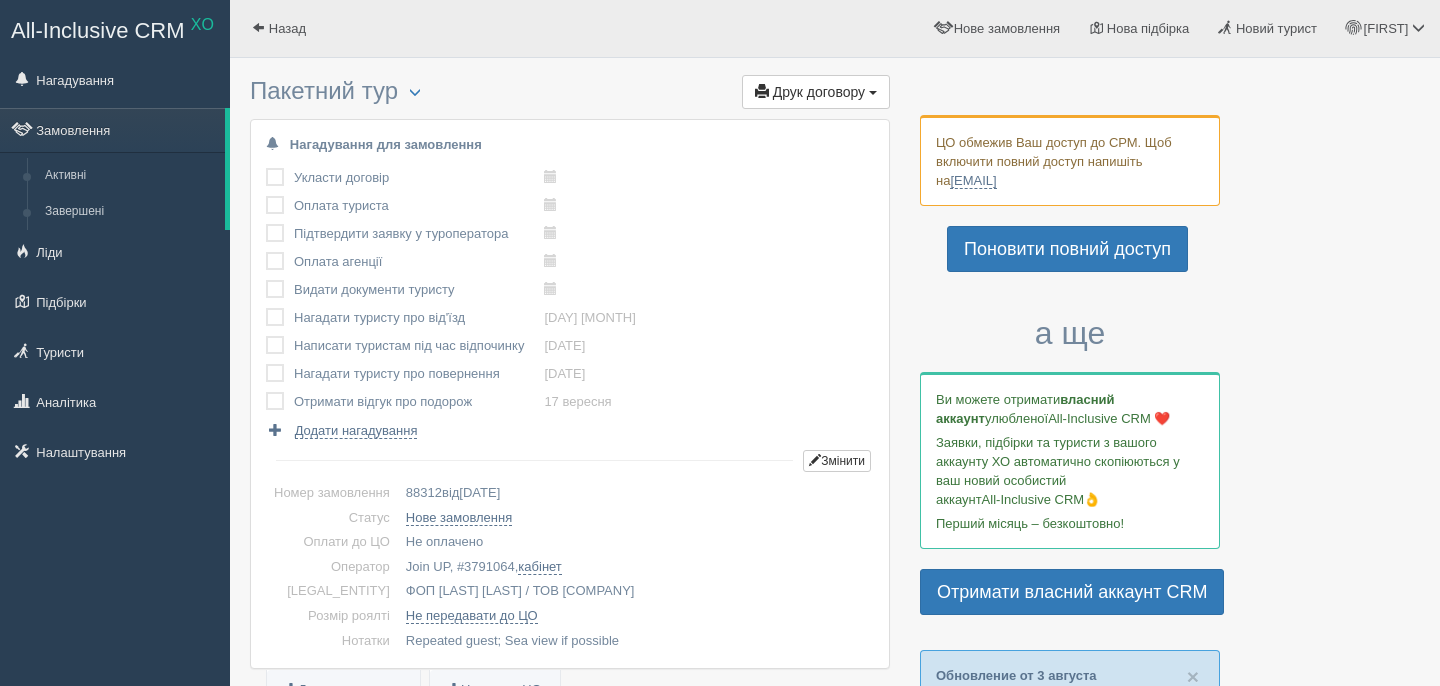 scroll, scrollTop: 0, scrollLeft: 0, axis: both 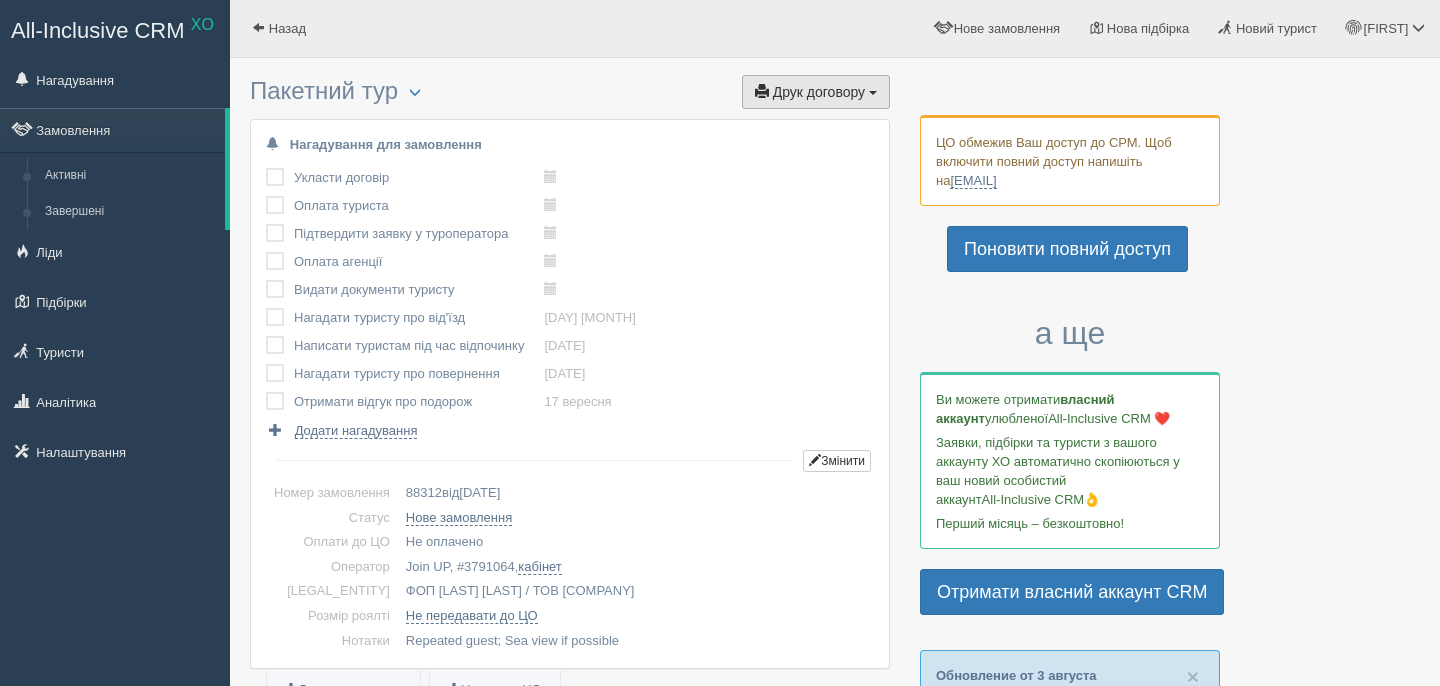 click on "Друк договору
Друк" at bounding box center (816, 92) 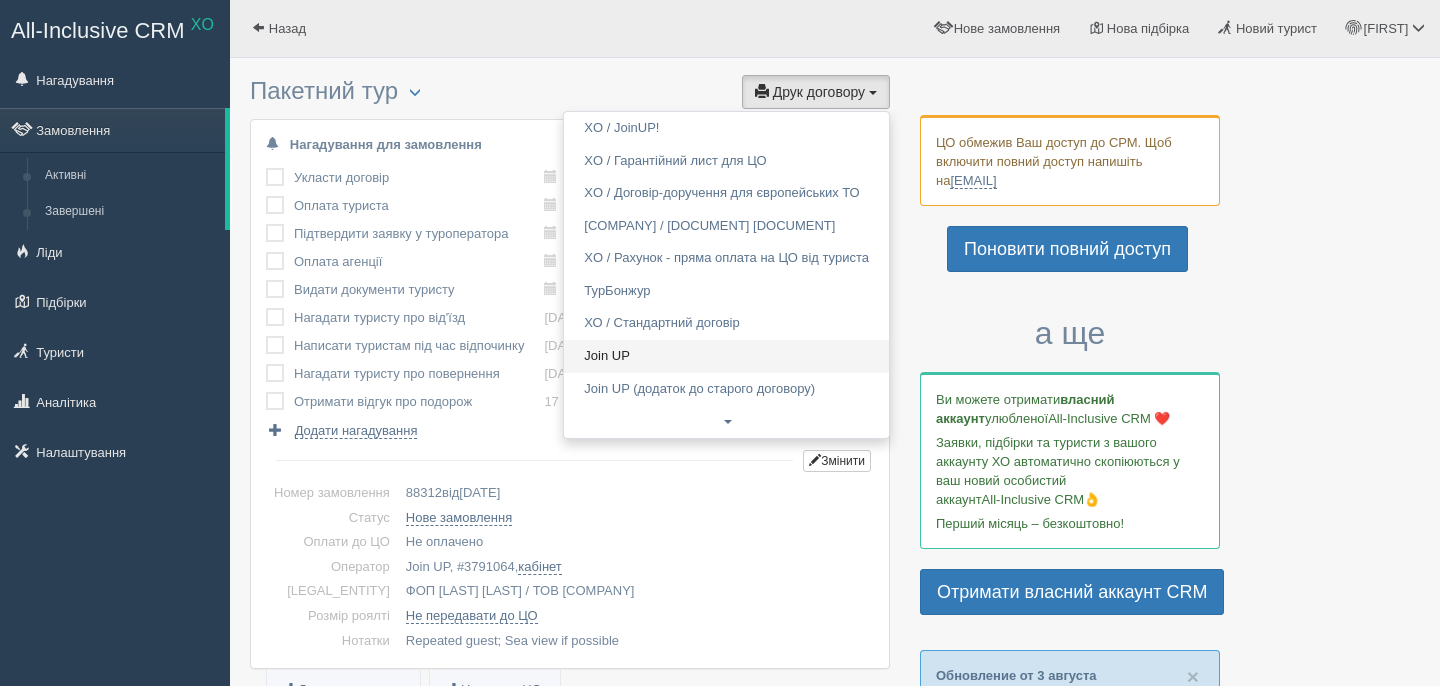 click on "Join UP" at bounding box center [726, 356] 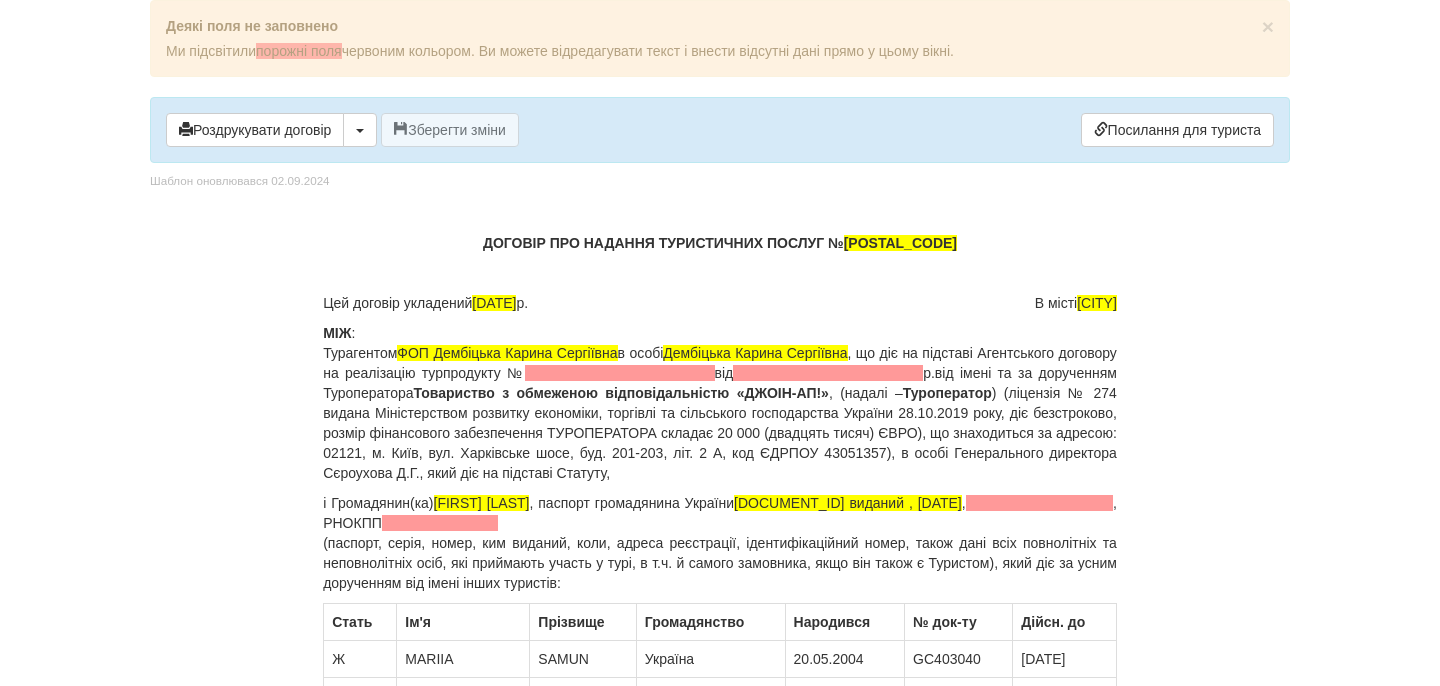 scroll, scrollTop: 0, scrollLeft: 0, axis: both 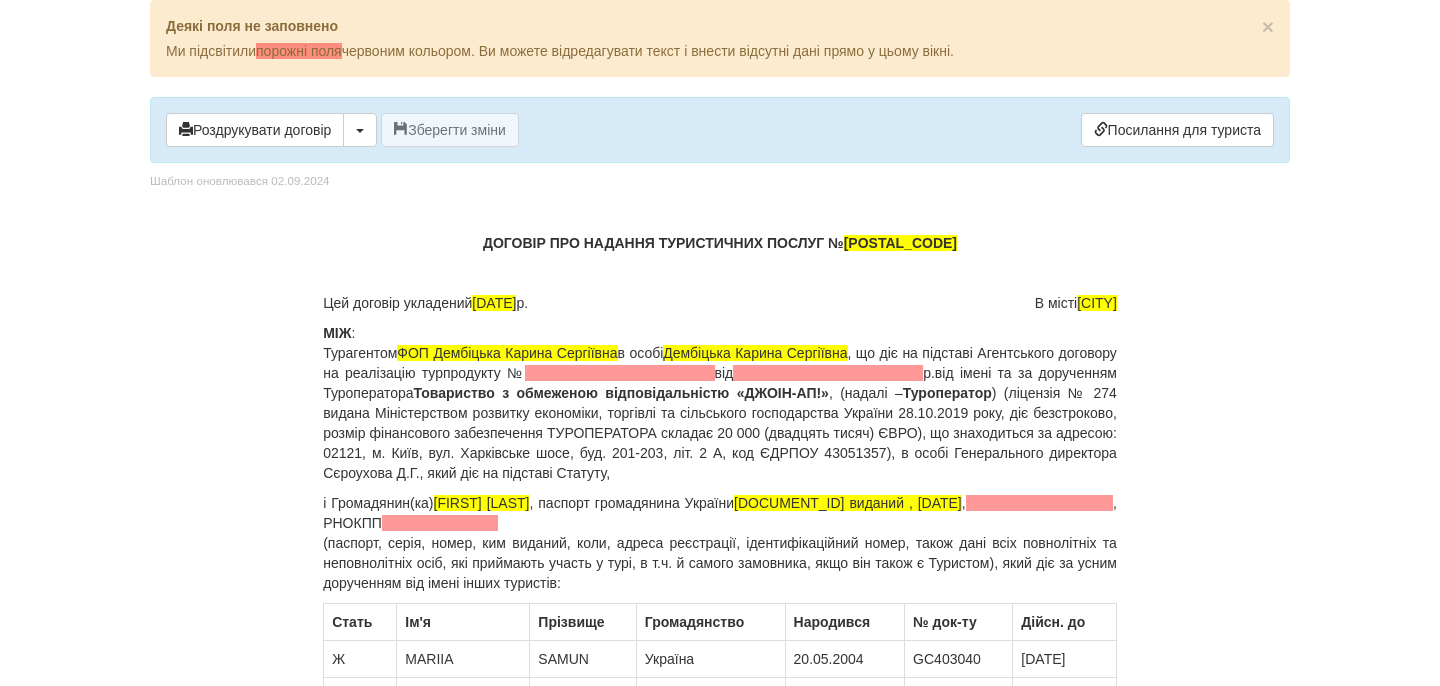 click at bounding box center (620, 373) 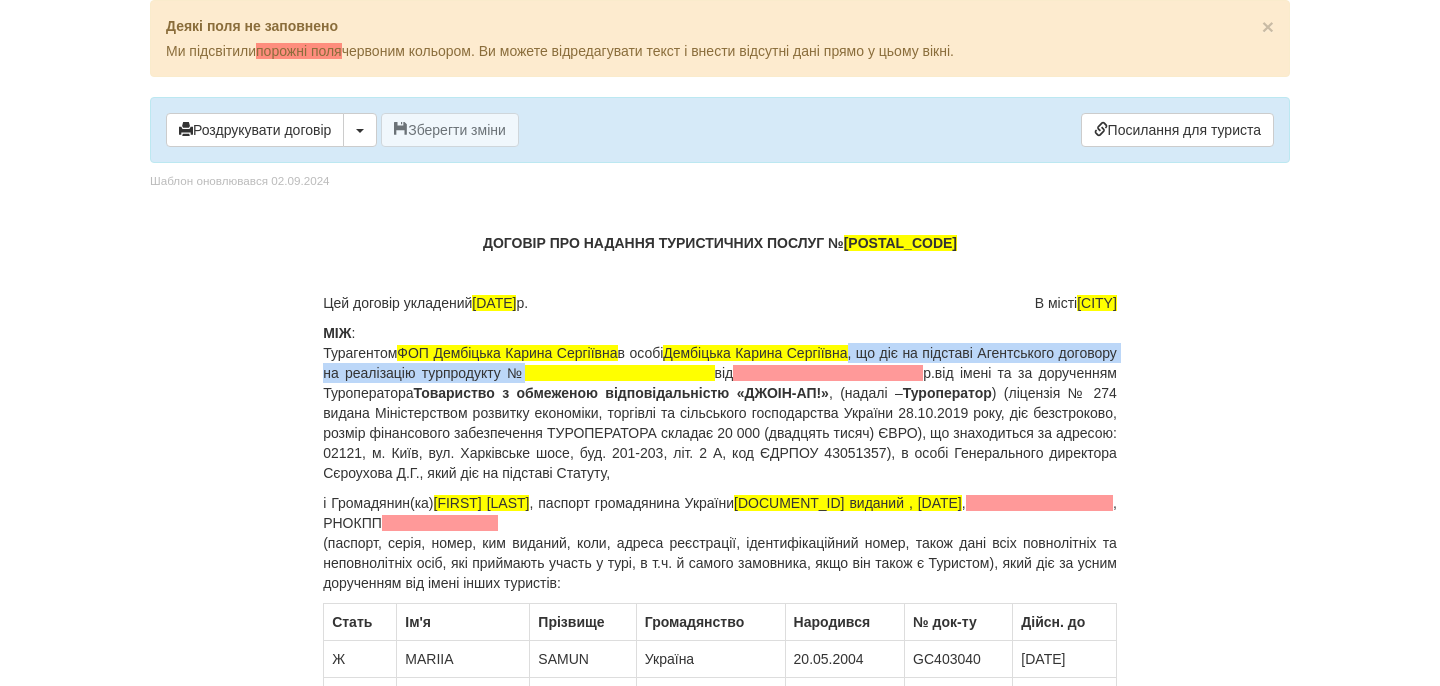 type 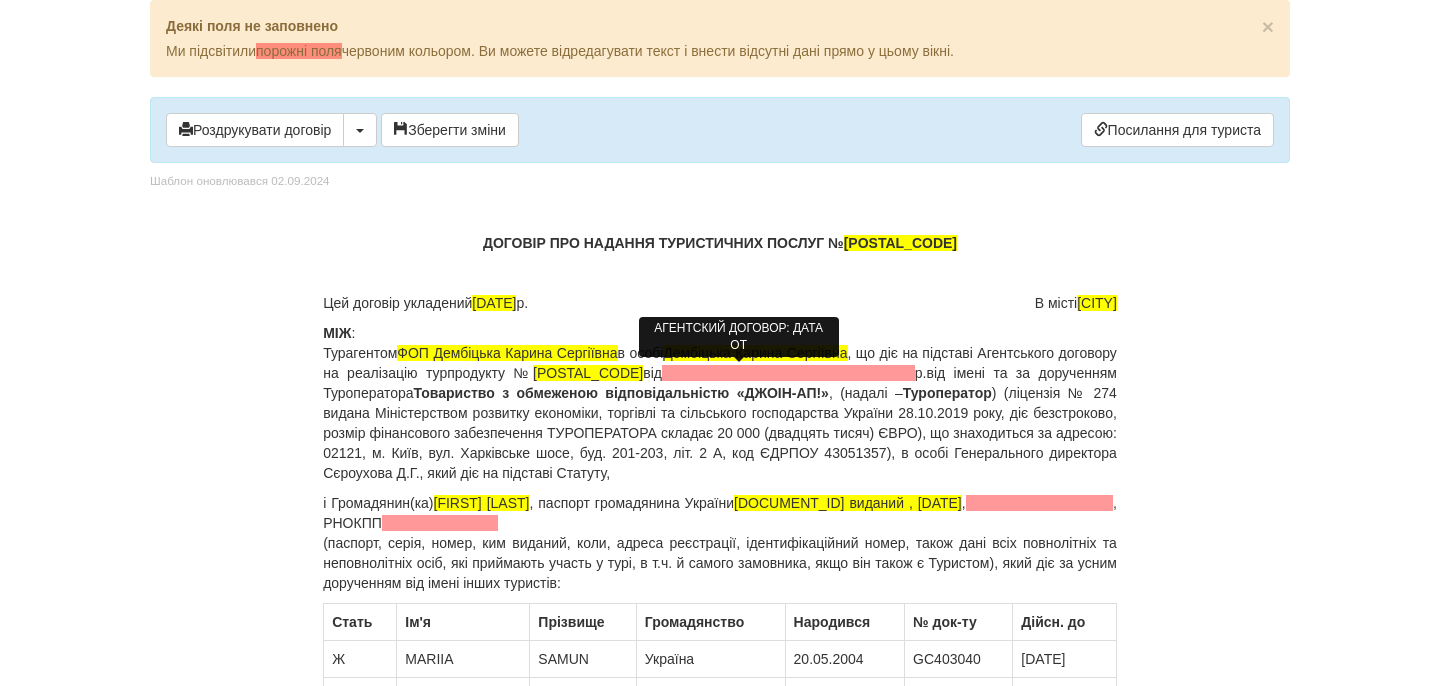 click at bounding box center (788, 373) 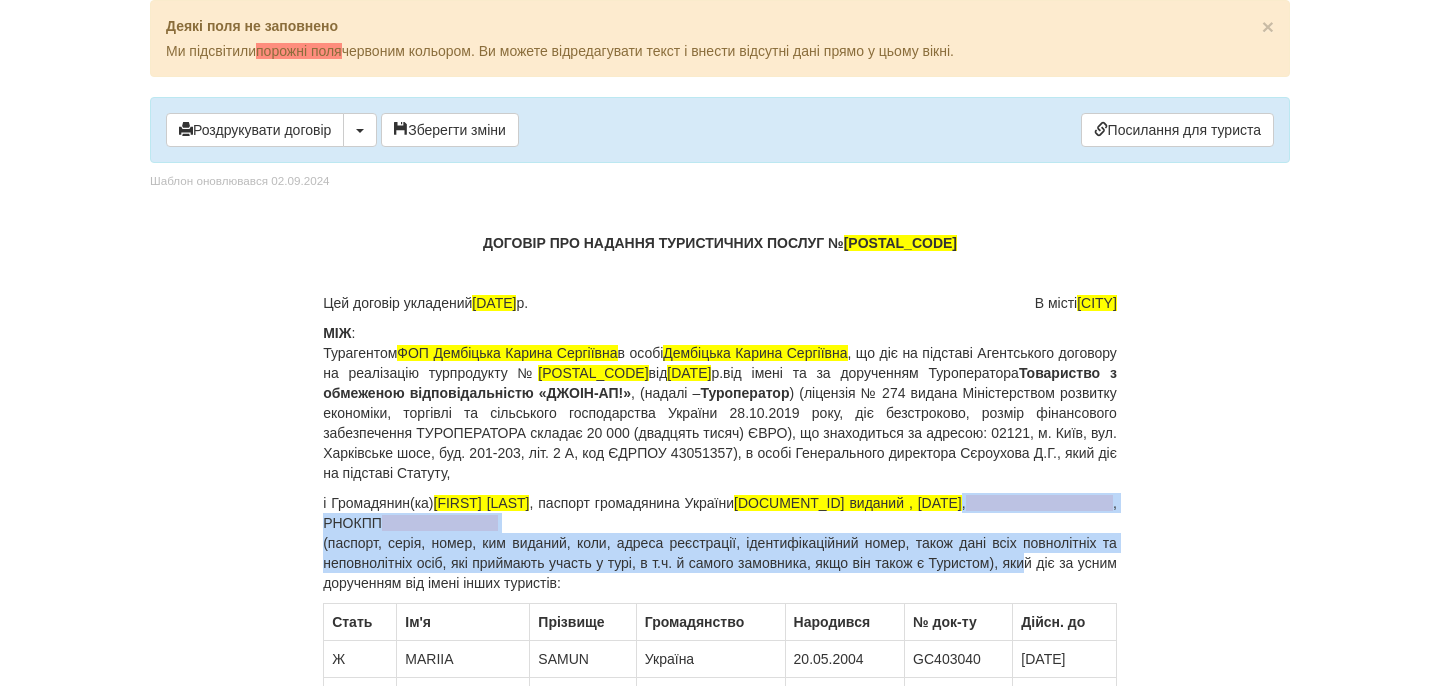 drag, startPoint x: 978, startPoint y: 509, endPoint x: 1050, endPoint y: 568, distance: 93.08598 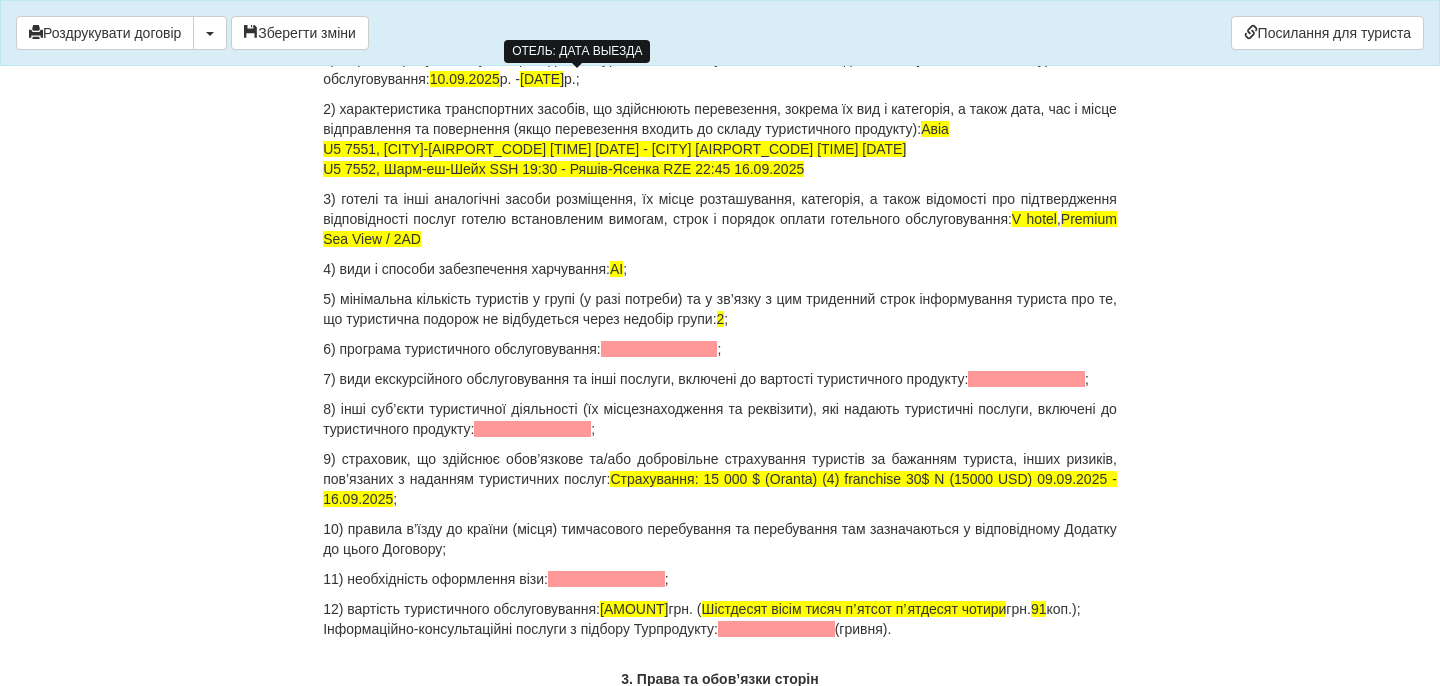 scroll, scrollTop: 1981, scrollLeft: 0, axis: vertical 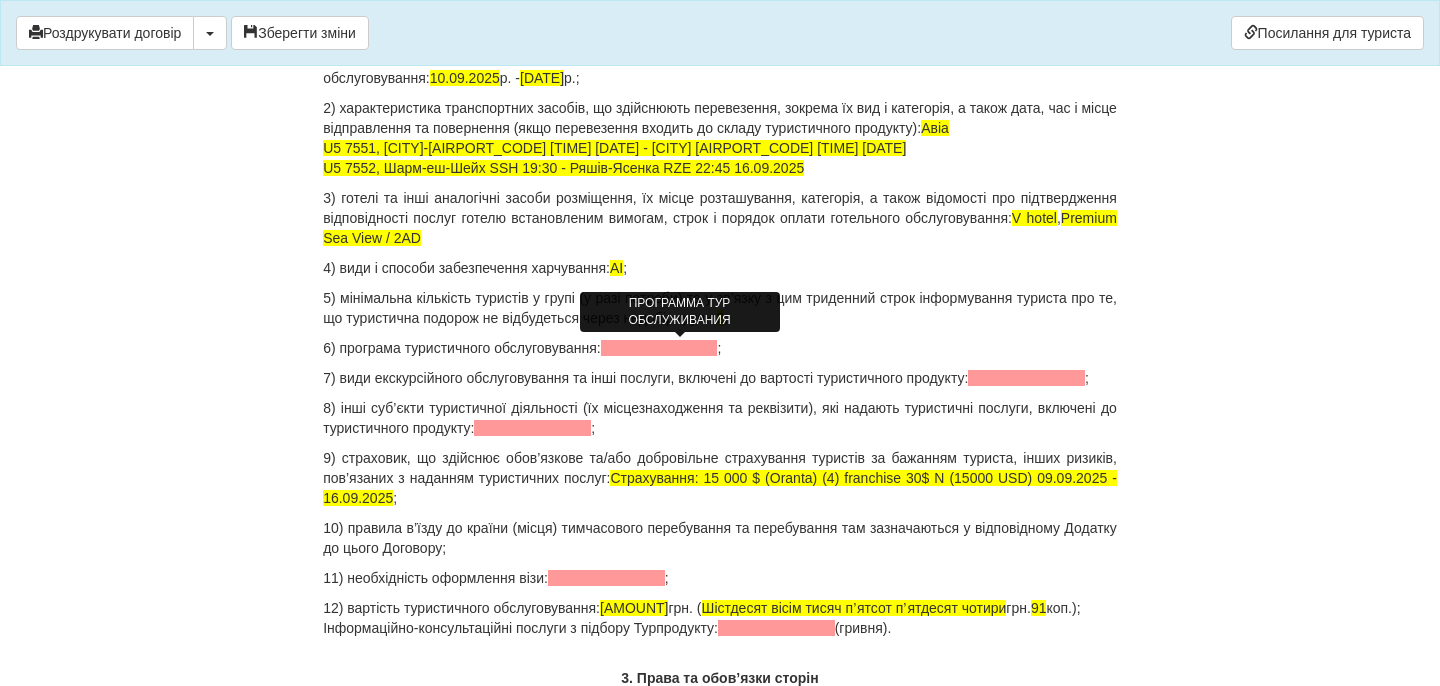 click at bounding box center [659, 348] 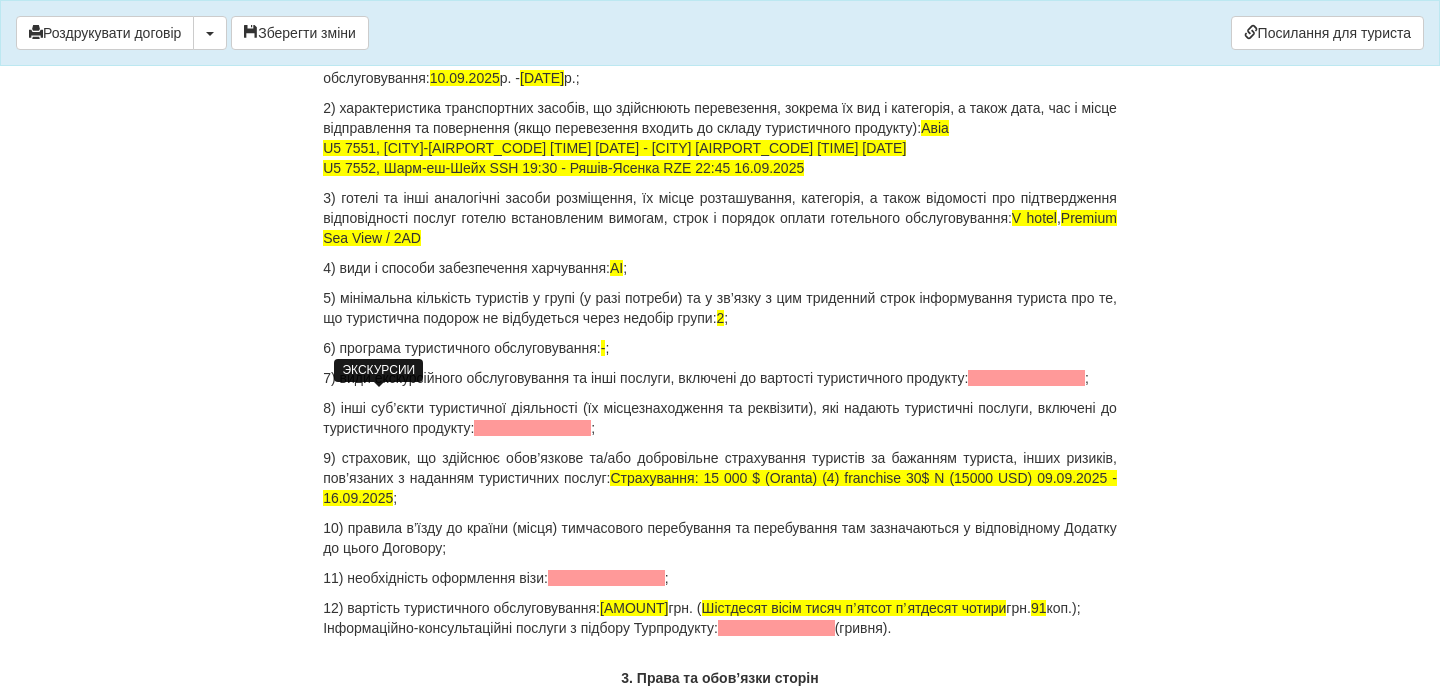click at bounding box center [1026, 378] 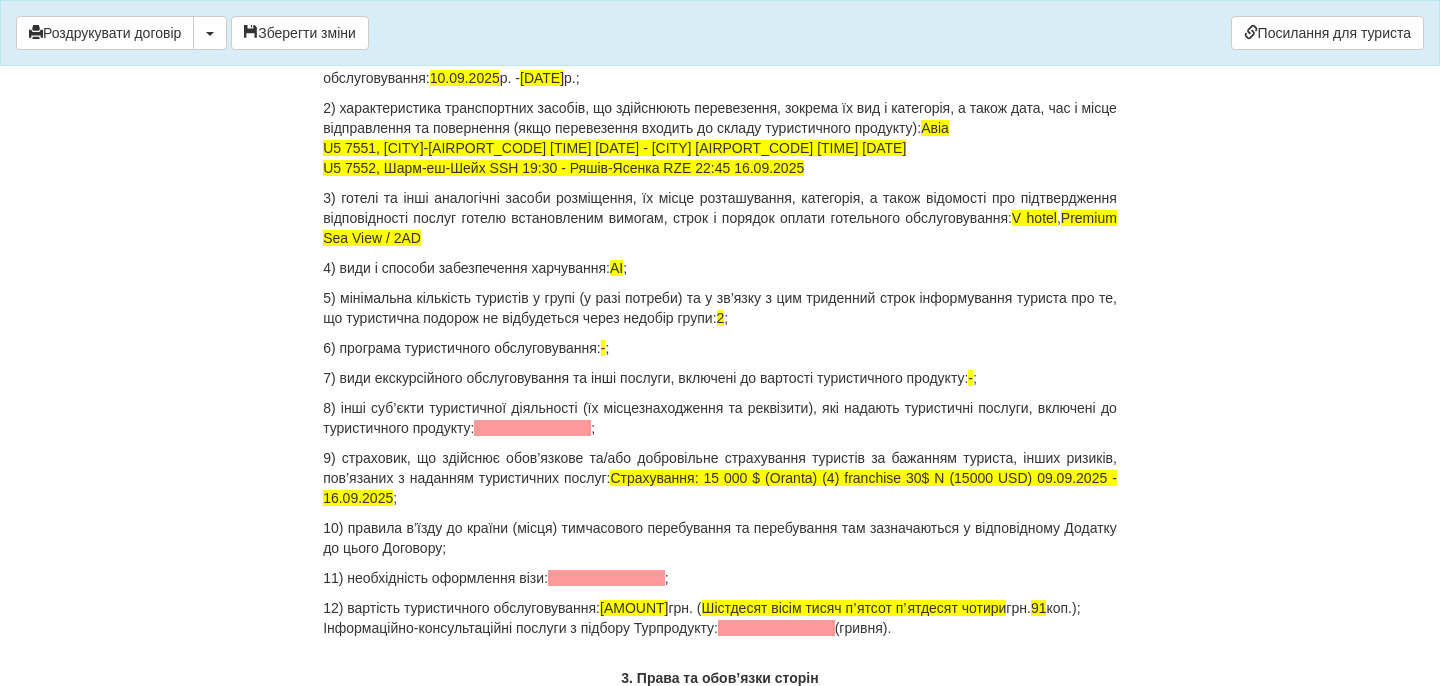 click at bounding box center (532, 428) 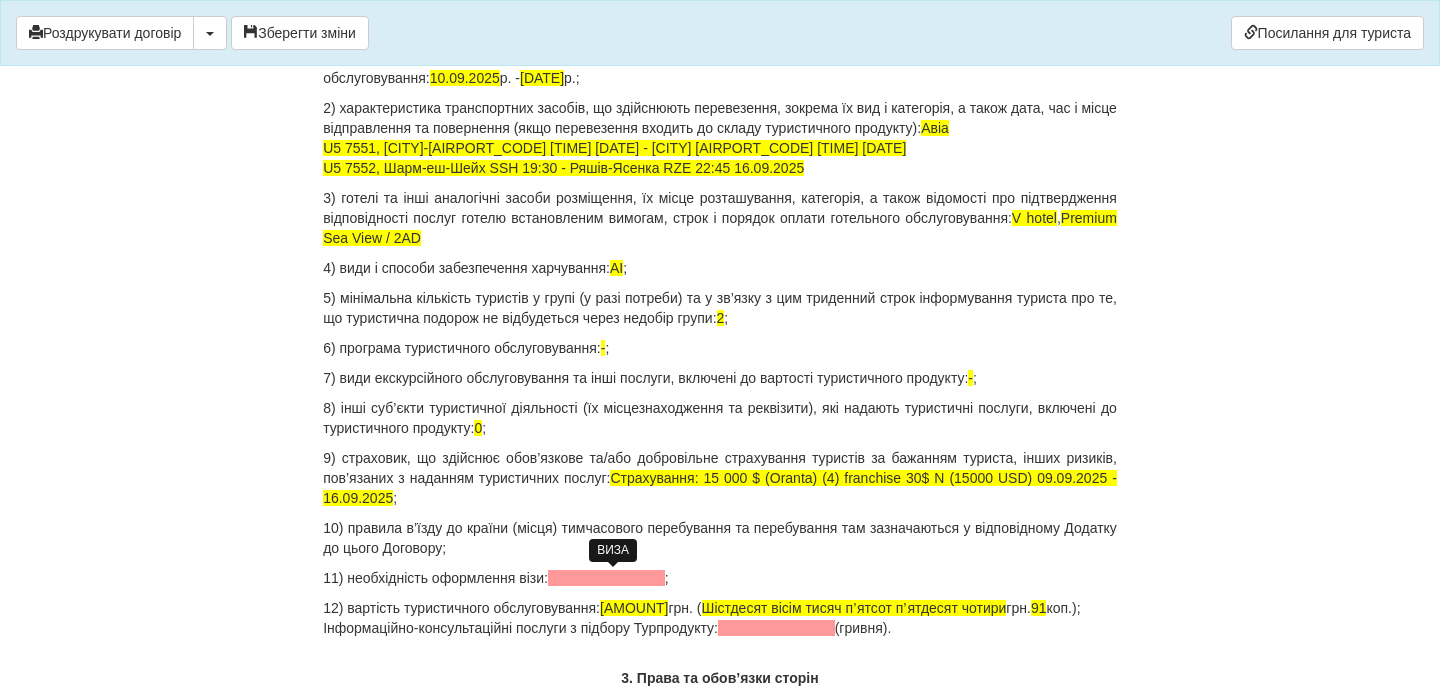 click at bounding box center [606, 578] 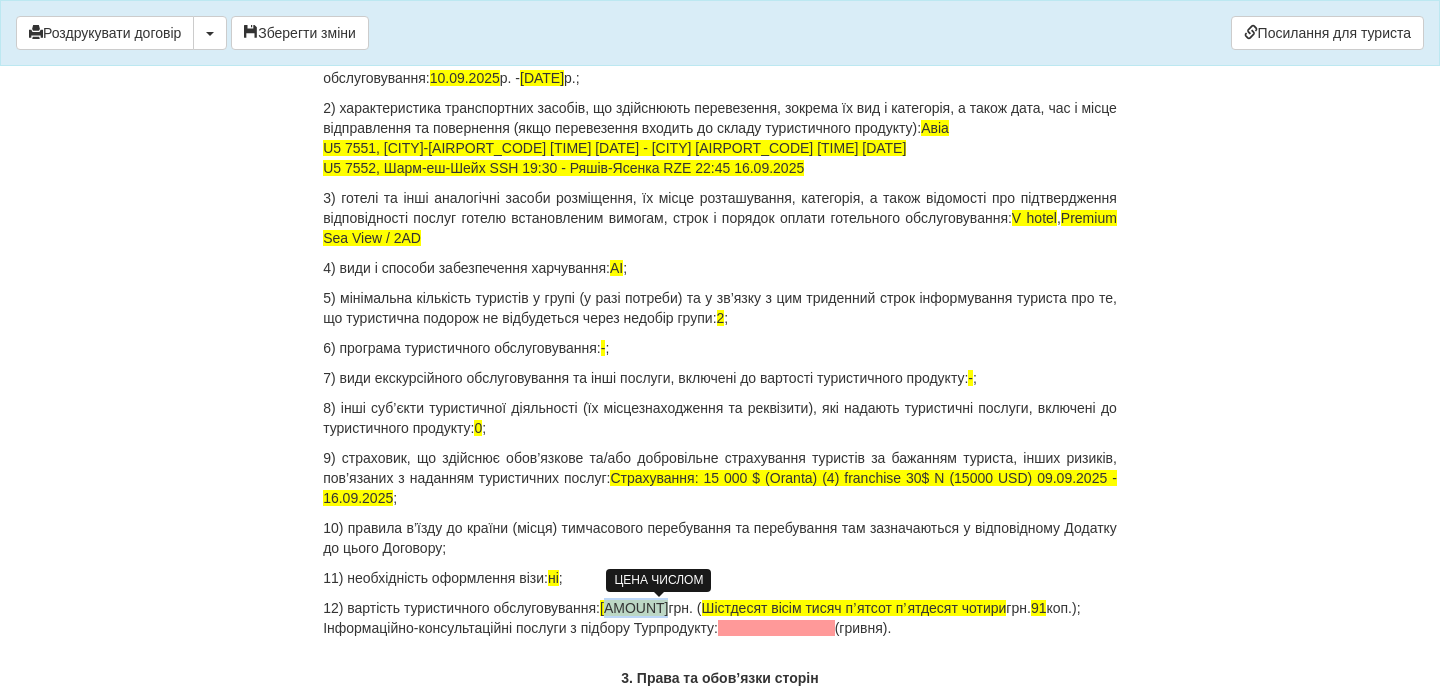 drag, startPoint x: 637, startPoint y: 608, endPoint x: 687, endPoint y: 608, distance: 50 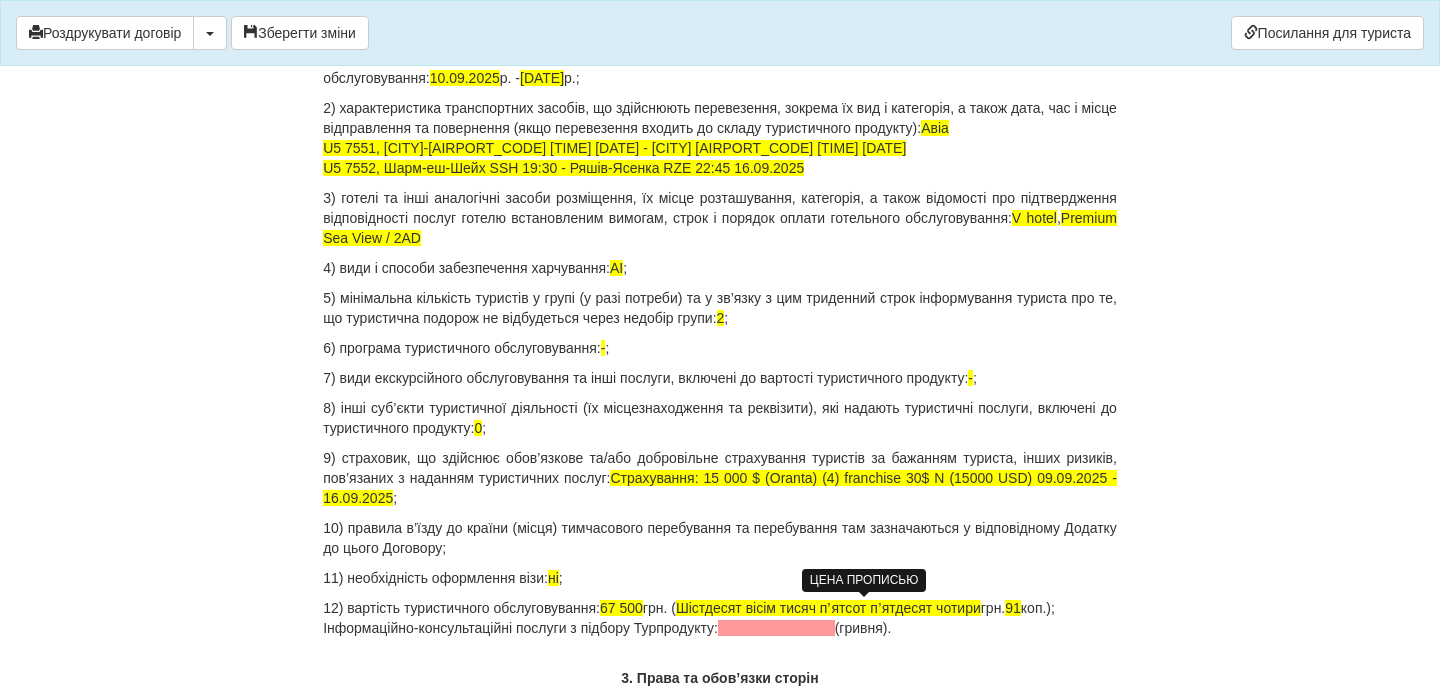 click on "Шістдесят вісім тисяч пʼятсот пʼятдесят чотири" at bounding box center [828, 608] 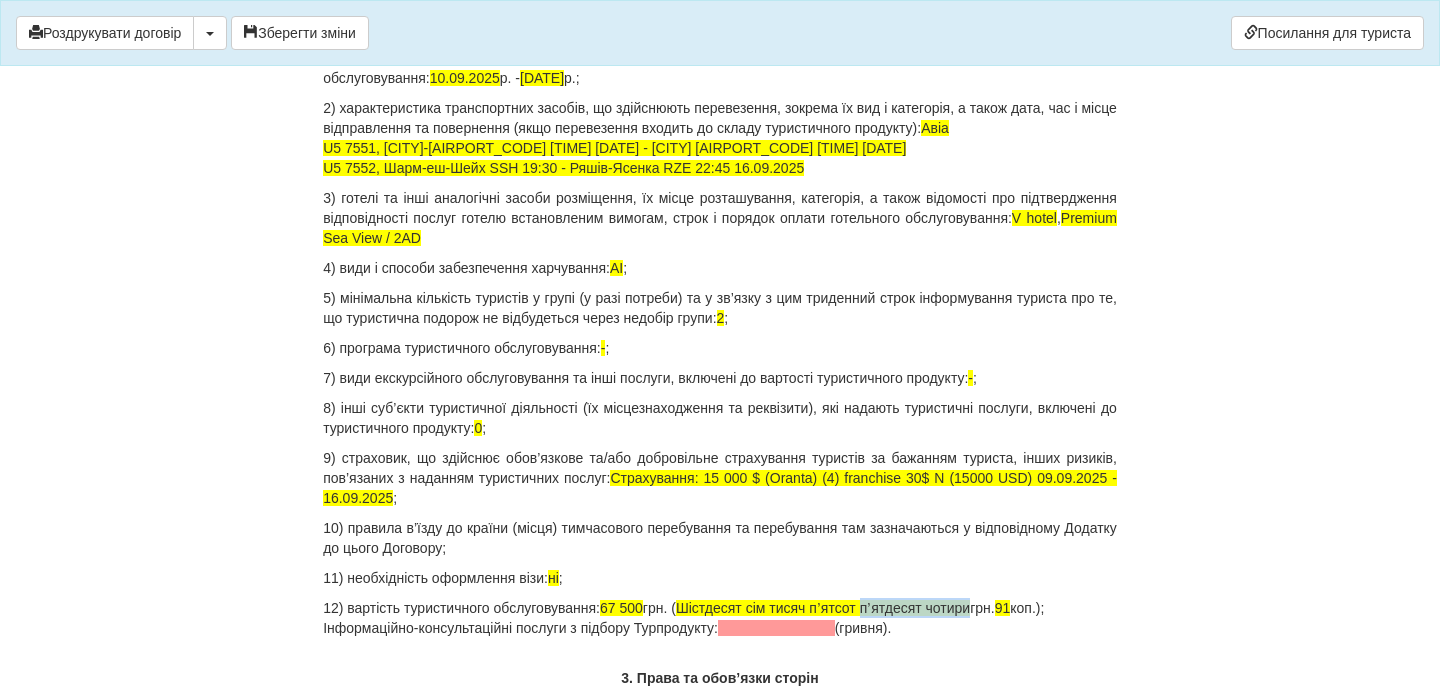 drag, startPoint x: 896, startPoint y: 612, endPoint x: 1009, endPoint y: 616, distance: 113.07078 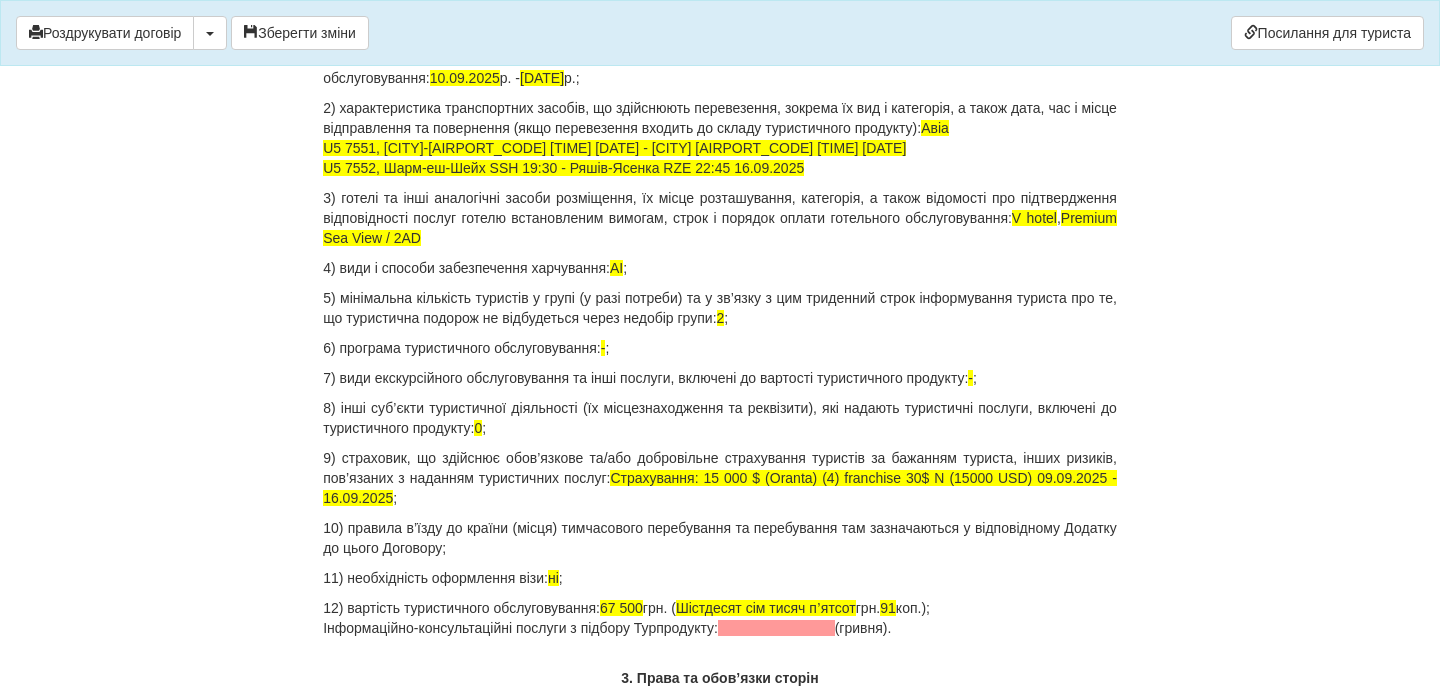 click on "12) вартість туристичного обслуговування: 67 500 грн. ( Шістдесят сім тисяч пʼятсот грн. 91 коп.);
Інформаційно-консультаційні послуги з підбору Турпродукту: (гривня)." at bounding box center [720, 618] 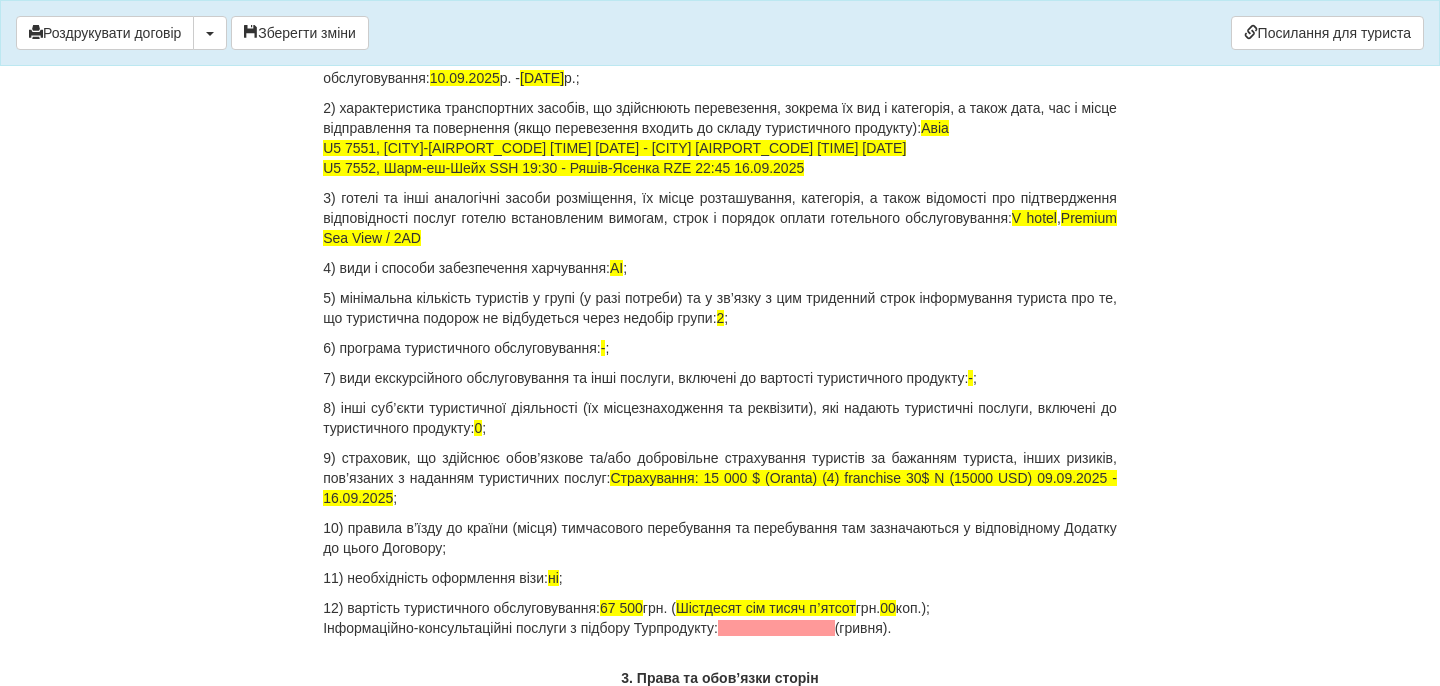 click on "12) вартість туристичного обслуговування:  67 500  грн. ( Шістдесят сім тисяч пʼятсот   грн.  00  коп.);
Інформаційно-консультаційні послуги з підбору Турпродукту:                                  (гривня)." at bounding box center (720, 618) 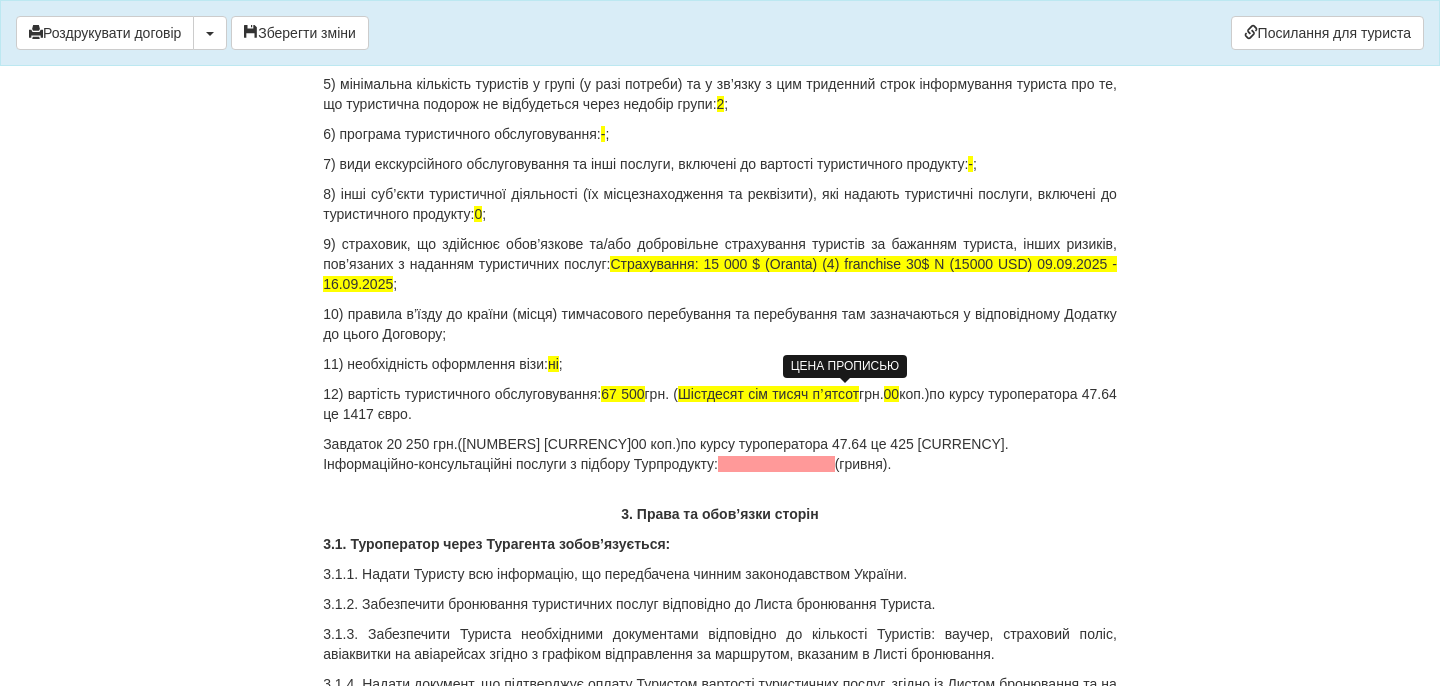 scroll, scrollTop: 2192, scrollLeft: 0, axis: vertical 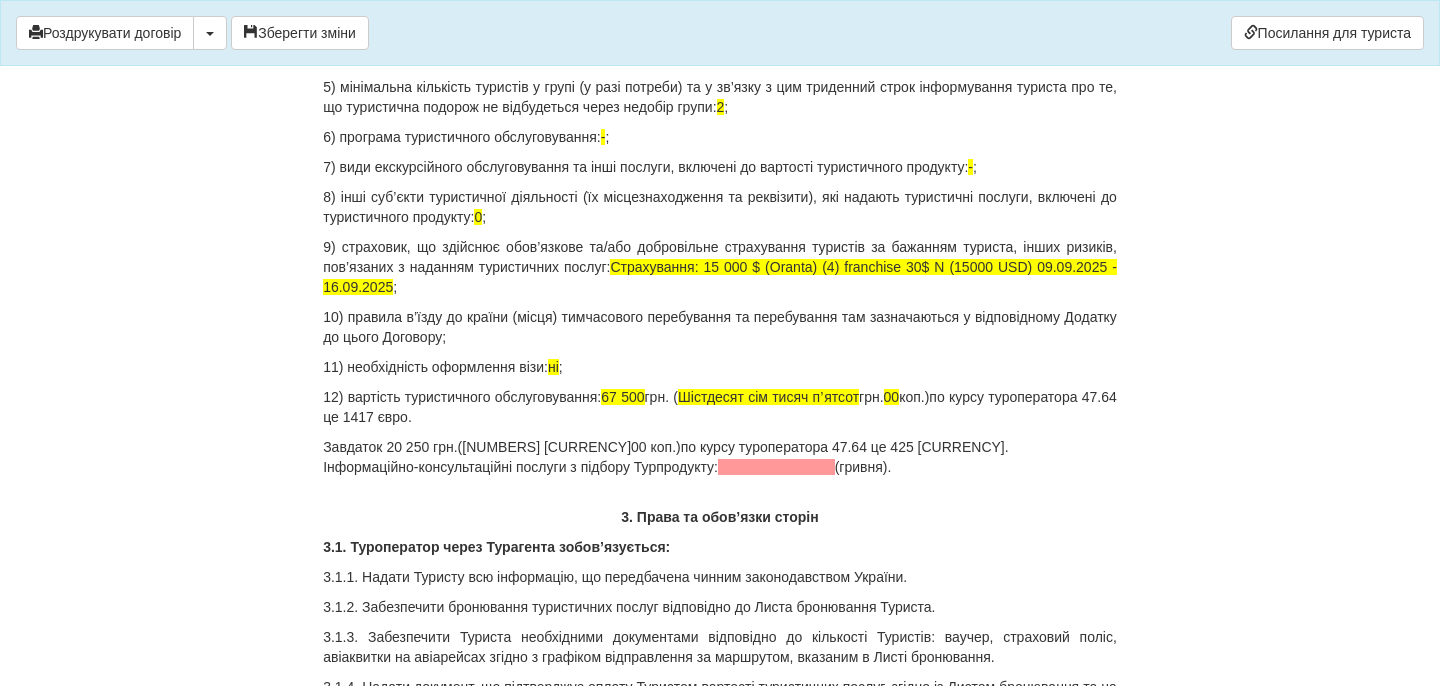 drag, startPoint x: 953, startPoint y: 466, endPoint x: 326, endPoint y: 462, distance: 627.01276 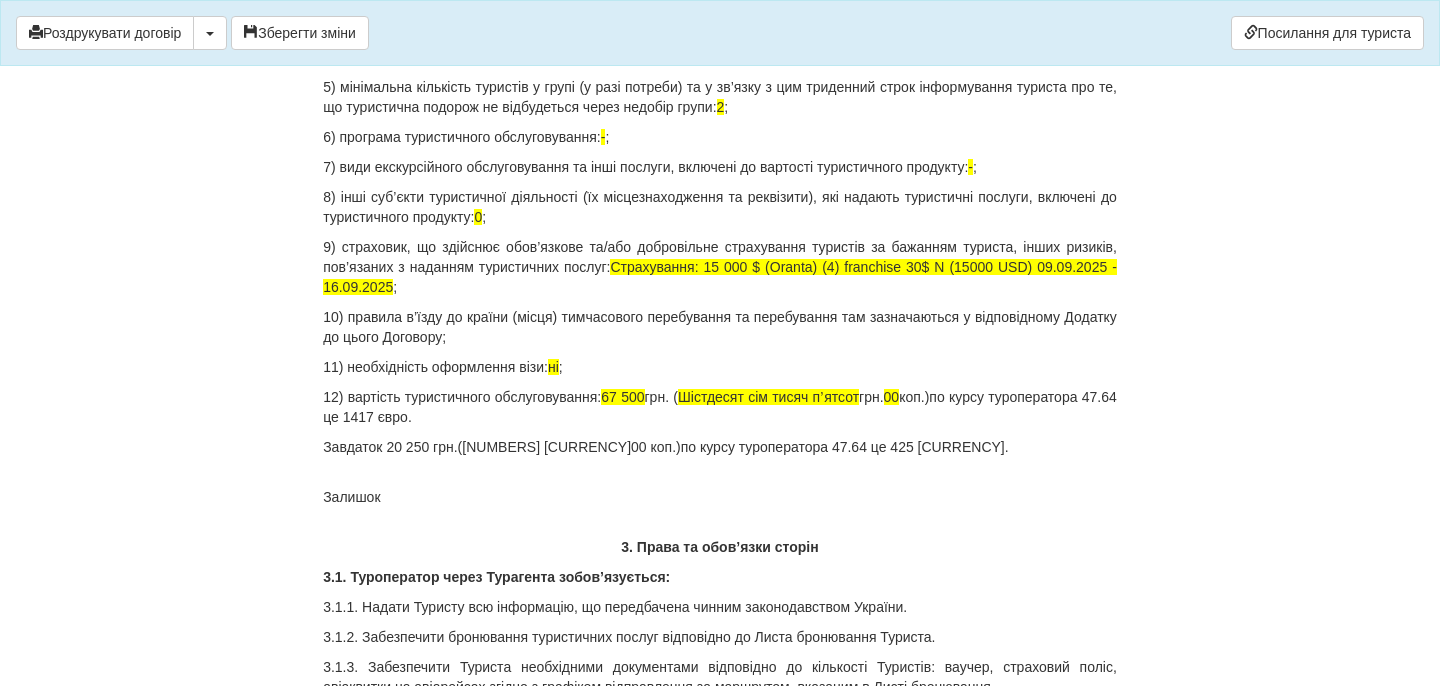 click on "ДОГОВІР ПРО НАДАННЯ ТУРИСТИЧНИХ ПОСЛУГ № 88312
Цей договір укладений  04.08.2025  р.
В місті  [CITY]
МІЖ :
Турагентом  ФОП Дембіцька Карина Сергіївна  в особі  Дембіцька Карина Сергіївна , що діє на підставі Агентського договору на реалізацію турпродукту № 88312  від  04.08.2025  р.
від імені та за дорученням Туроператора  Товариство з обмеженою відповідальністю «ДЖОІН-АП!» , (надалі –  Туроператор
і Громадянин(ка)  SAMUN MARIIA , паспорт громадянина України  GC403040 виданий , 07.05.2022
Стать
Ім'я
Прiзвище" at bounding box center (720, 5026) 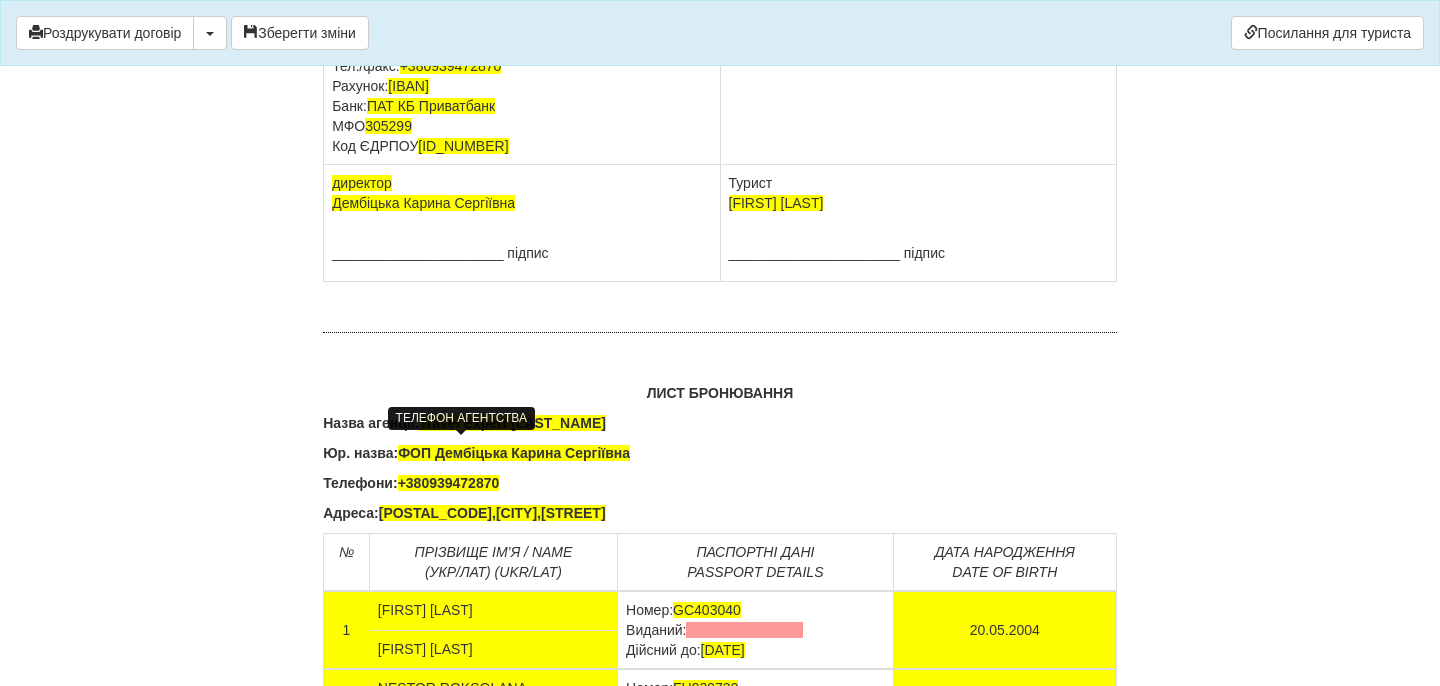 scroll, scrollTop: 12628, scrollLeft: 0, axis: vertical 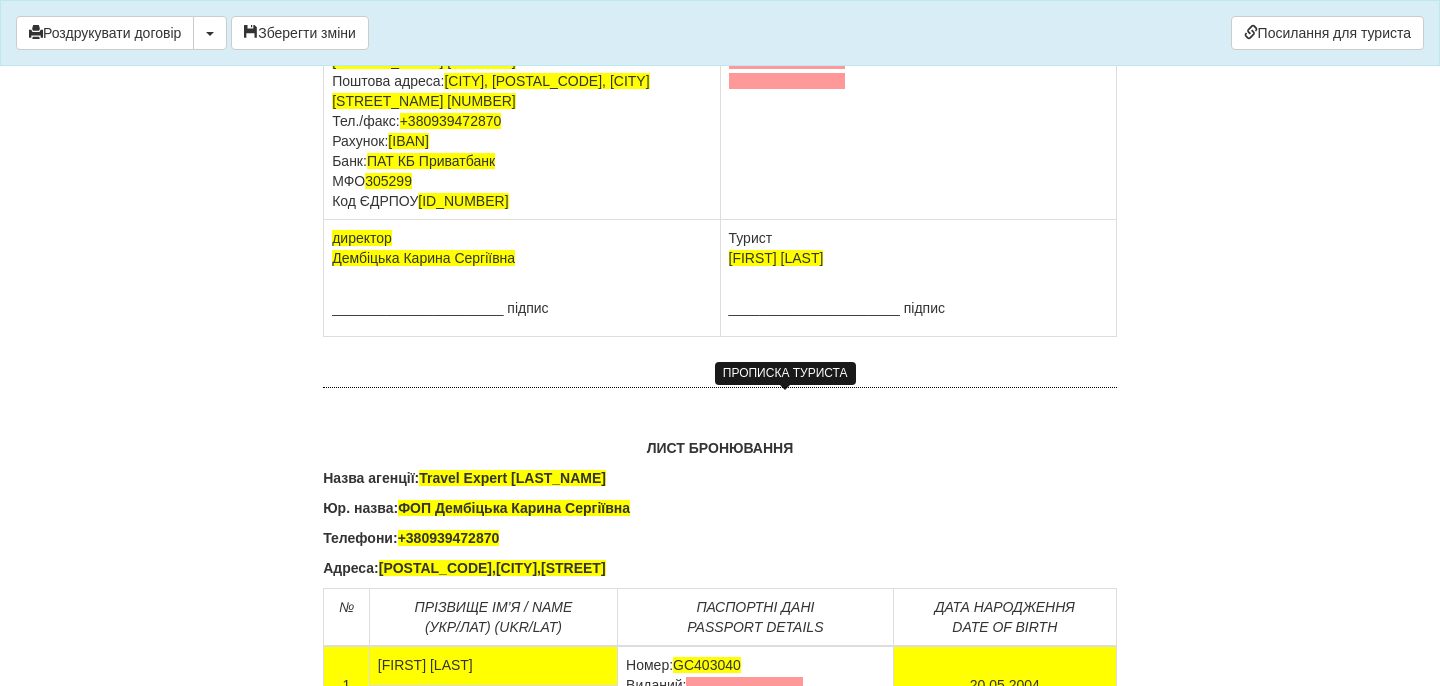 click at bounding box center (787, 21) 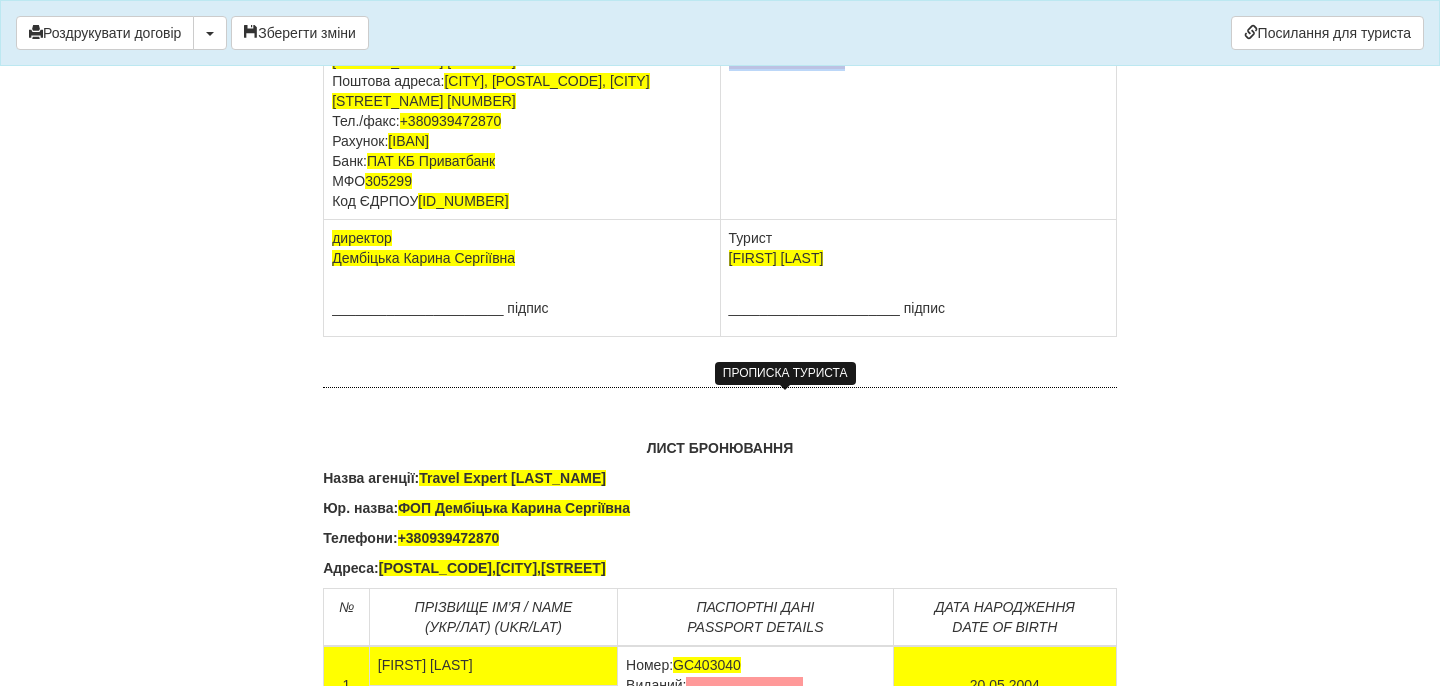 drag, startPoint x: 852, startPoint y: 437, endPoint x: 725, endPoint y: 416, distance: 128.72452 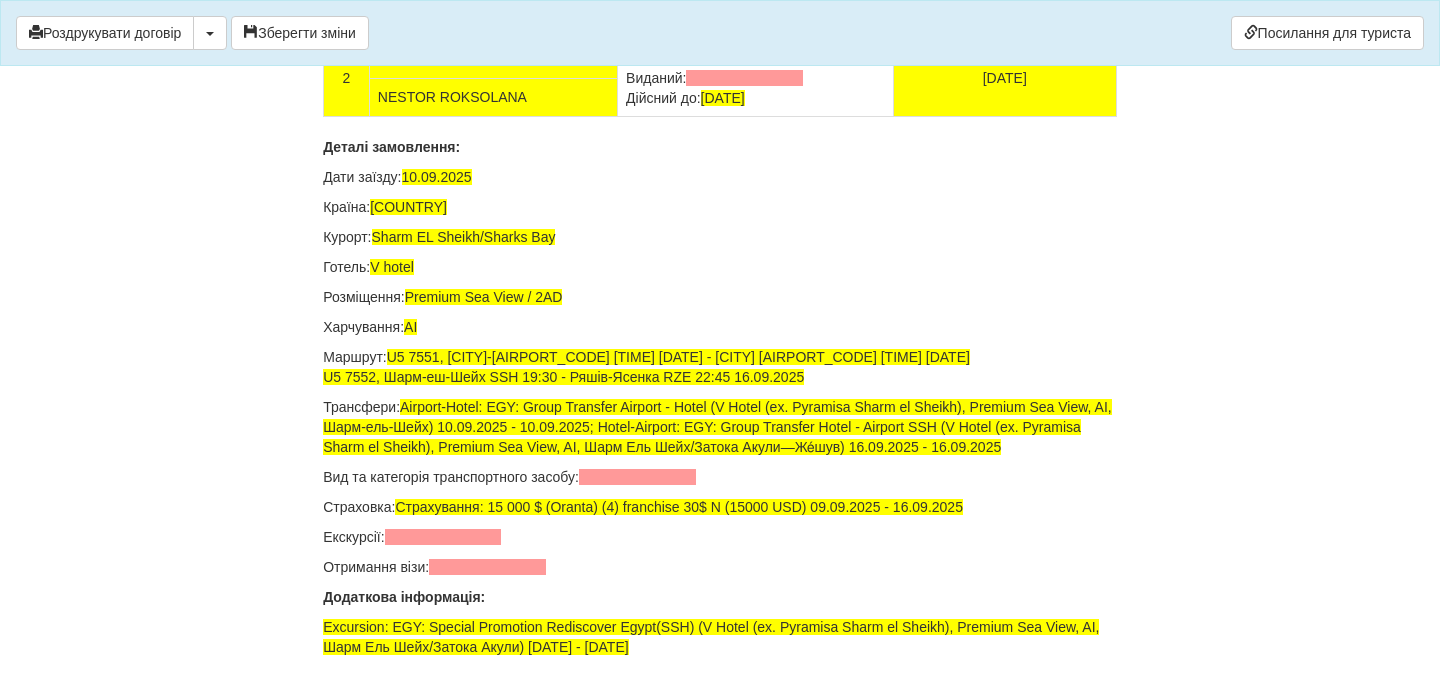 scroll, scrollTop: 13312, scrollLeft: 0, axis: vertical 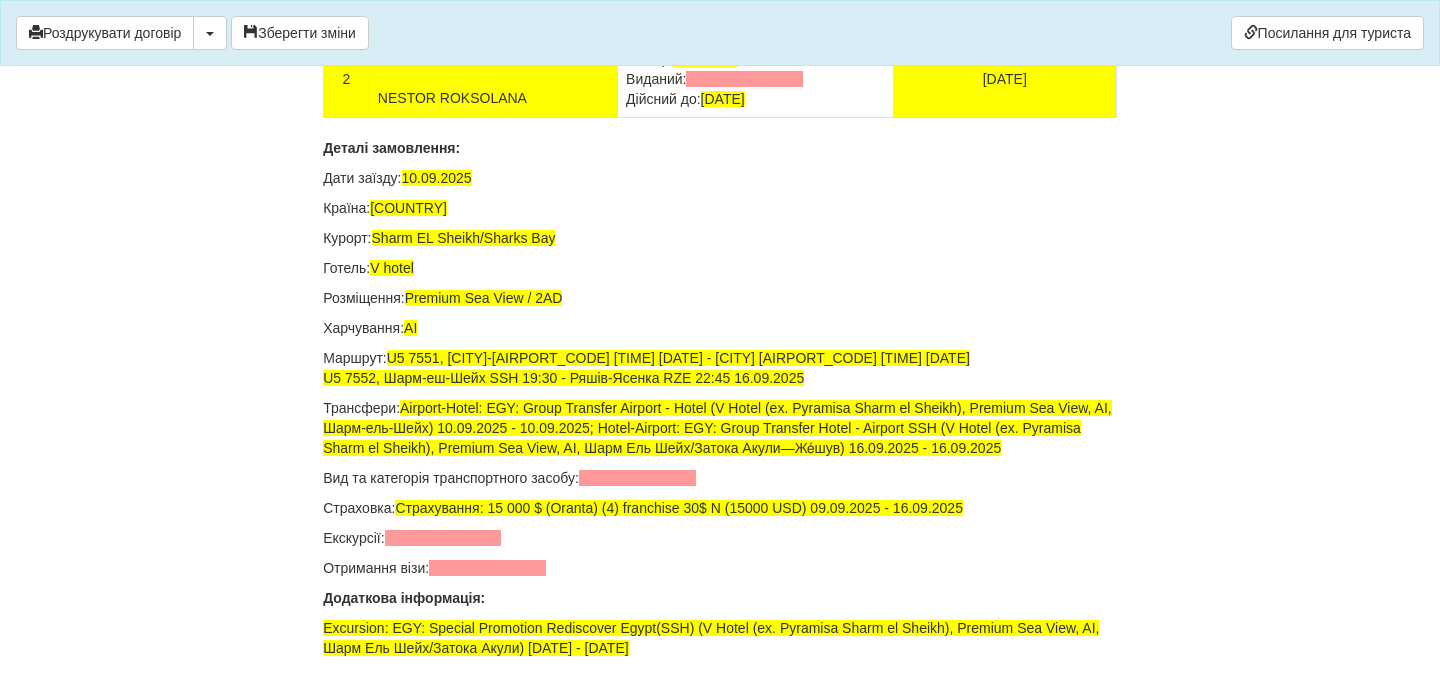 drag, startPoint x: 815, startPoint y: 384, endPoint x: 625, endPoint y: 379, distance: 190.06578 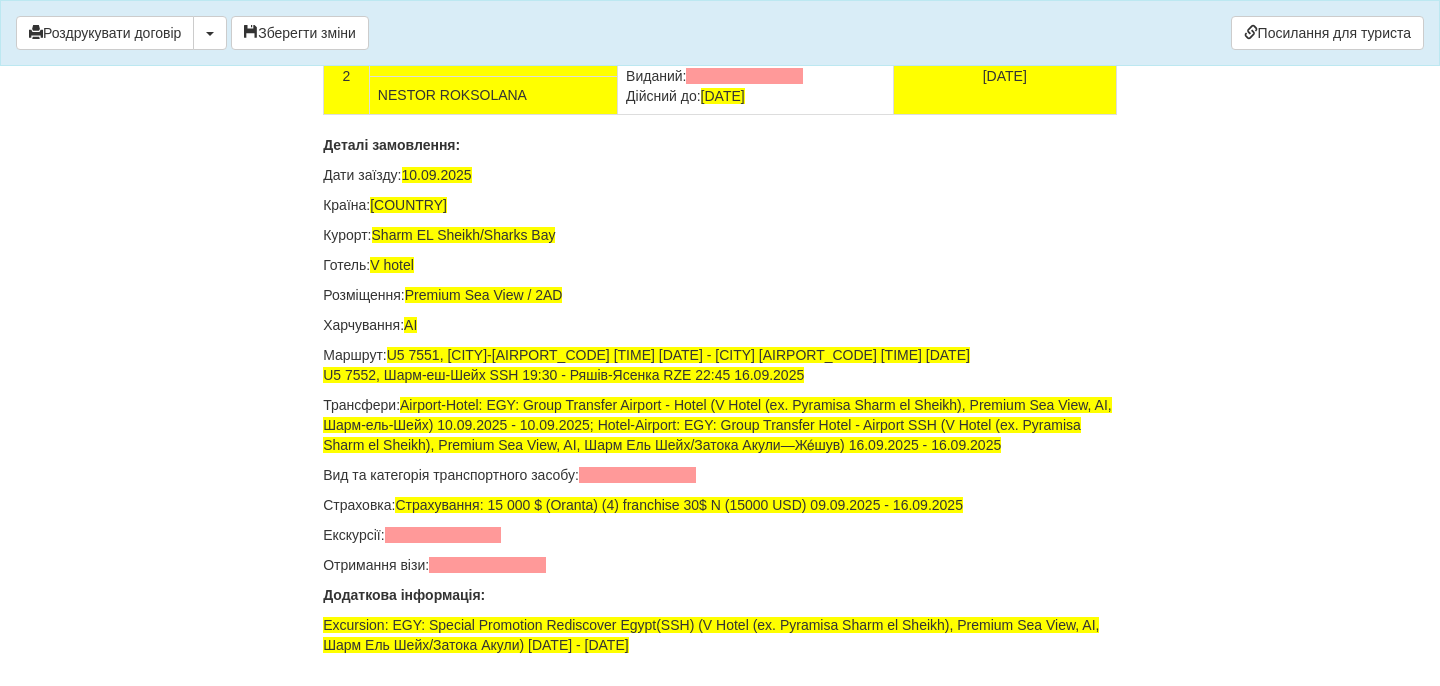 drag, startPoint x: 812, startPoint y: 452, endPoint x: 628, endPoint y: 451, distance: 184.00272 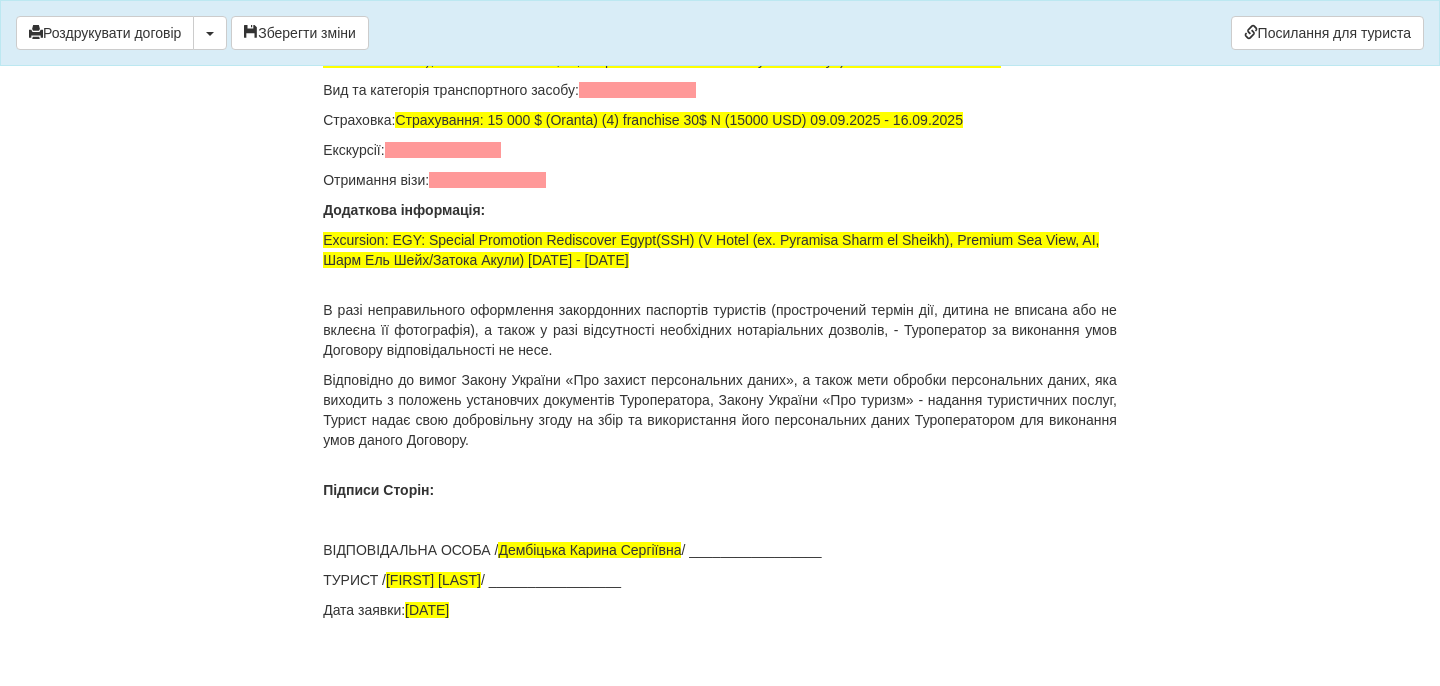 scroll, scrollTop: 13689, scrollLeft: 0, axis: vertical 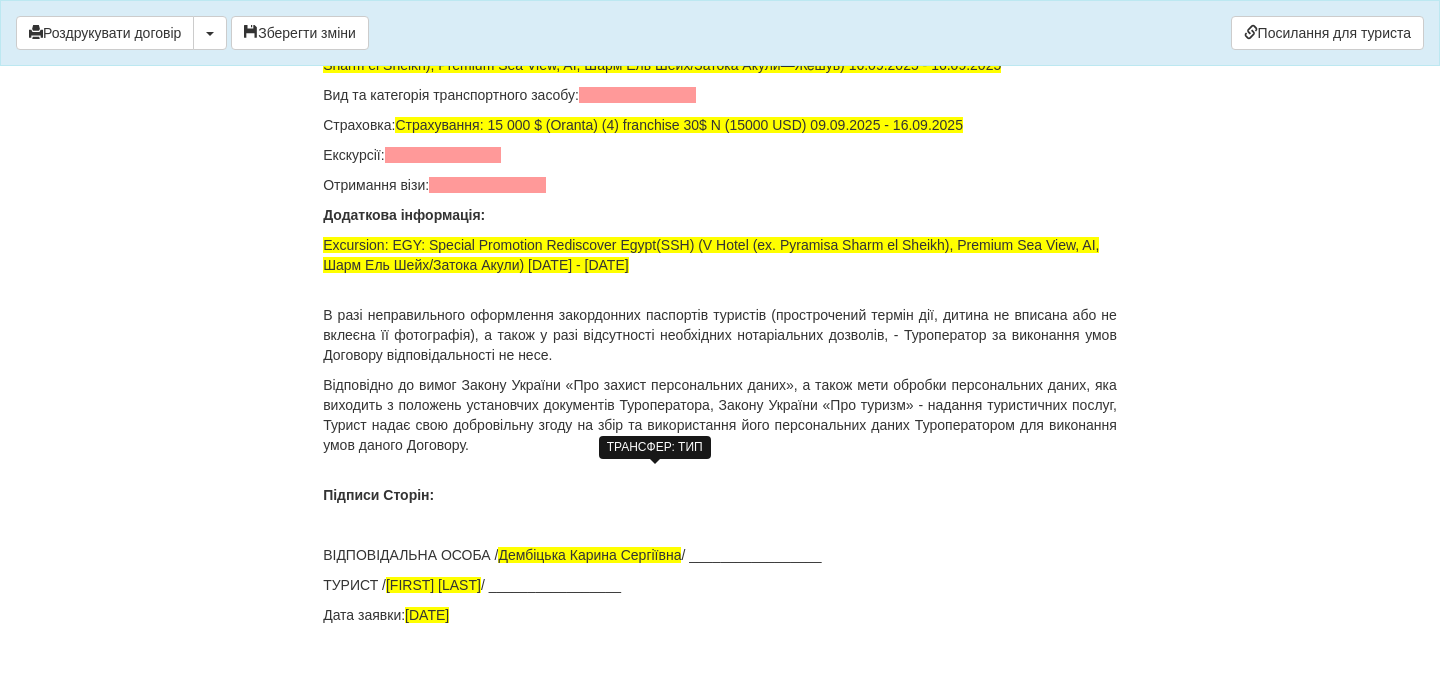 click at bounding box center (637, 95) 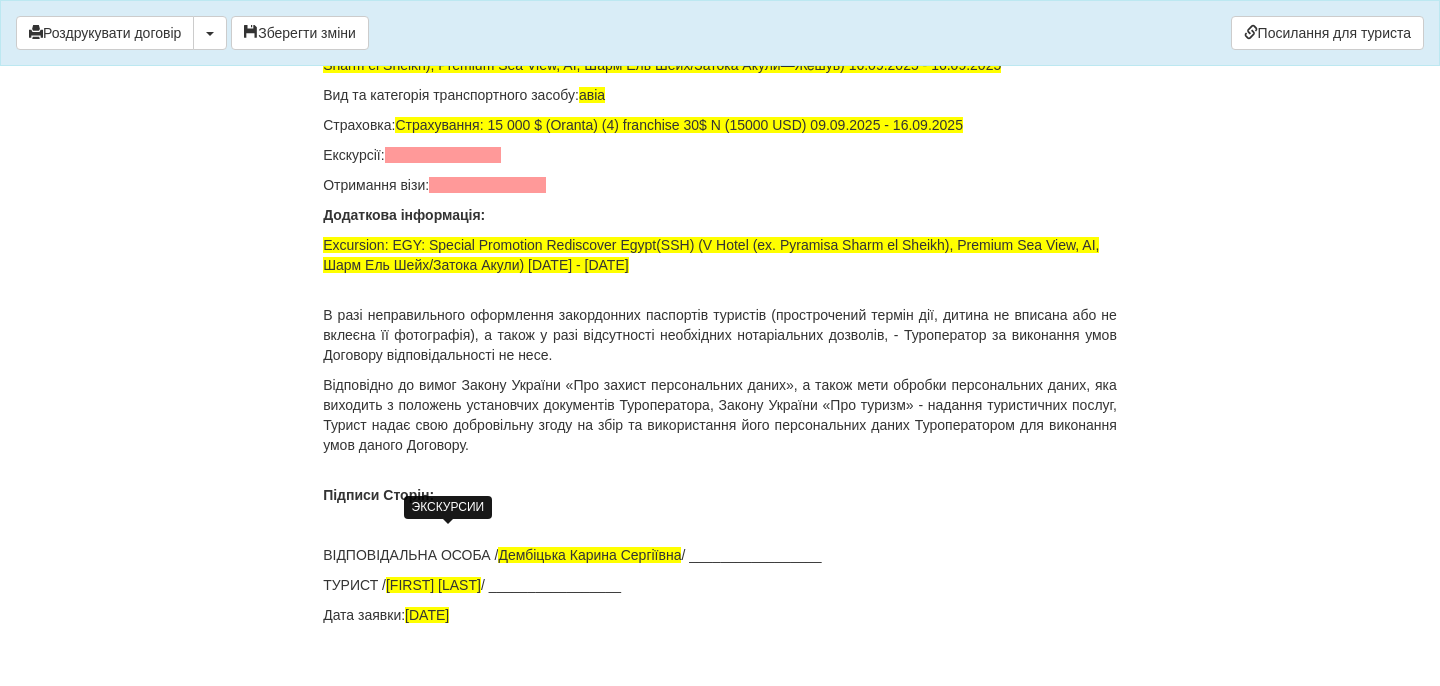click at bounding box center [443, 155] 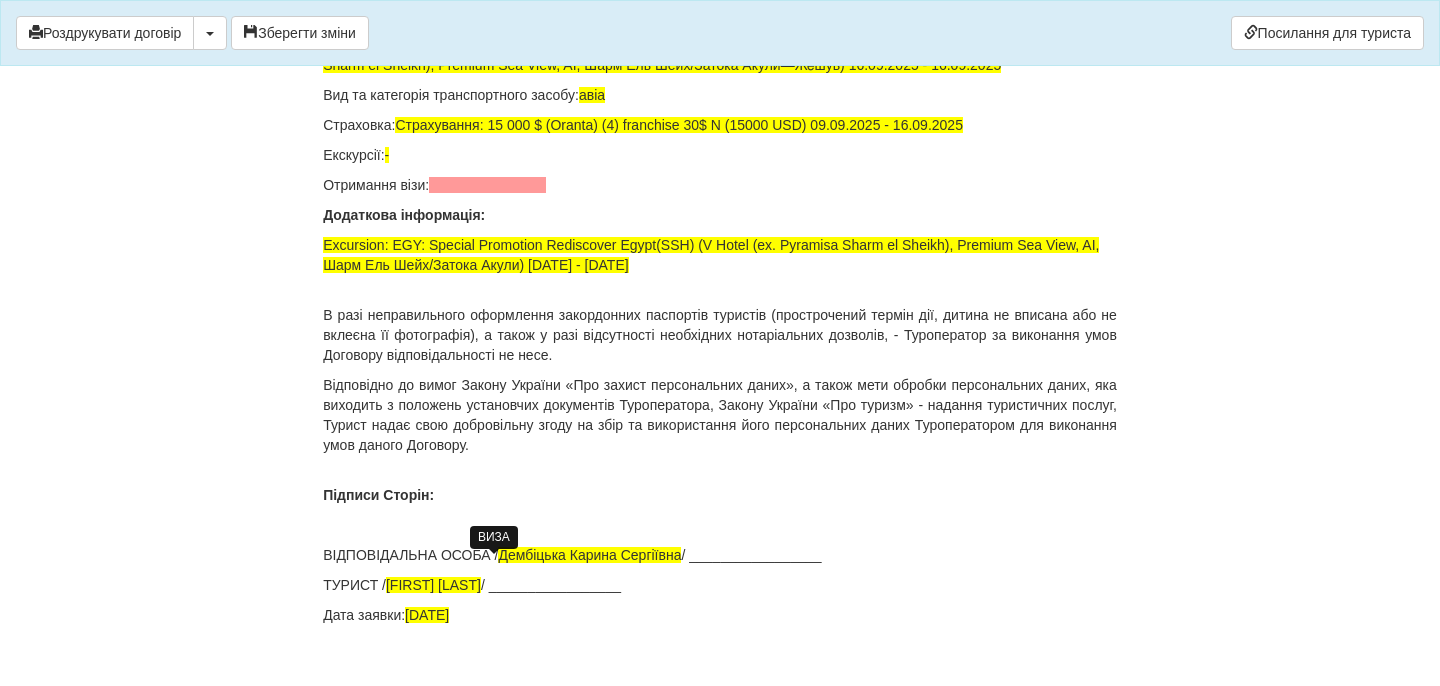 click at bounding box center [487, 185] 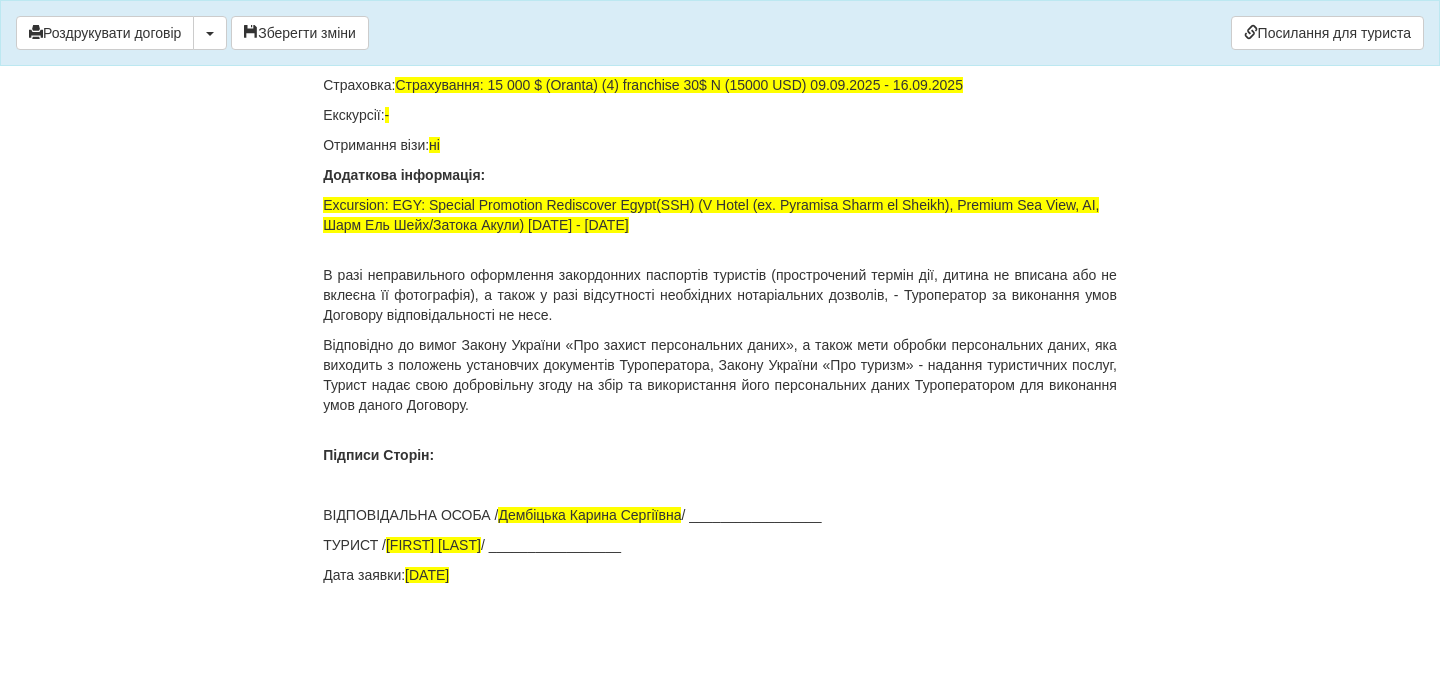 scroll, scrollTop: 14109, scrollLeft: 0, axis: vertical 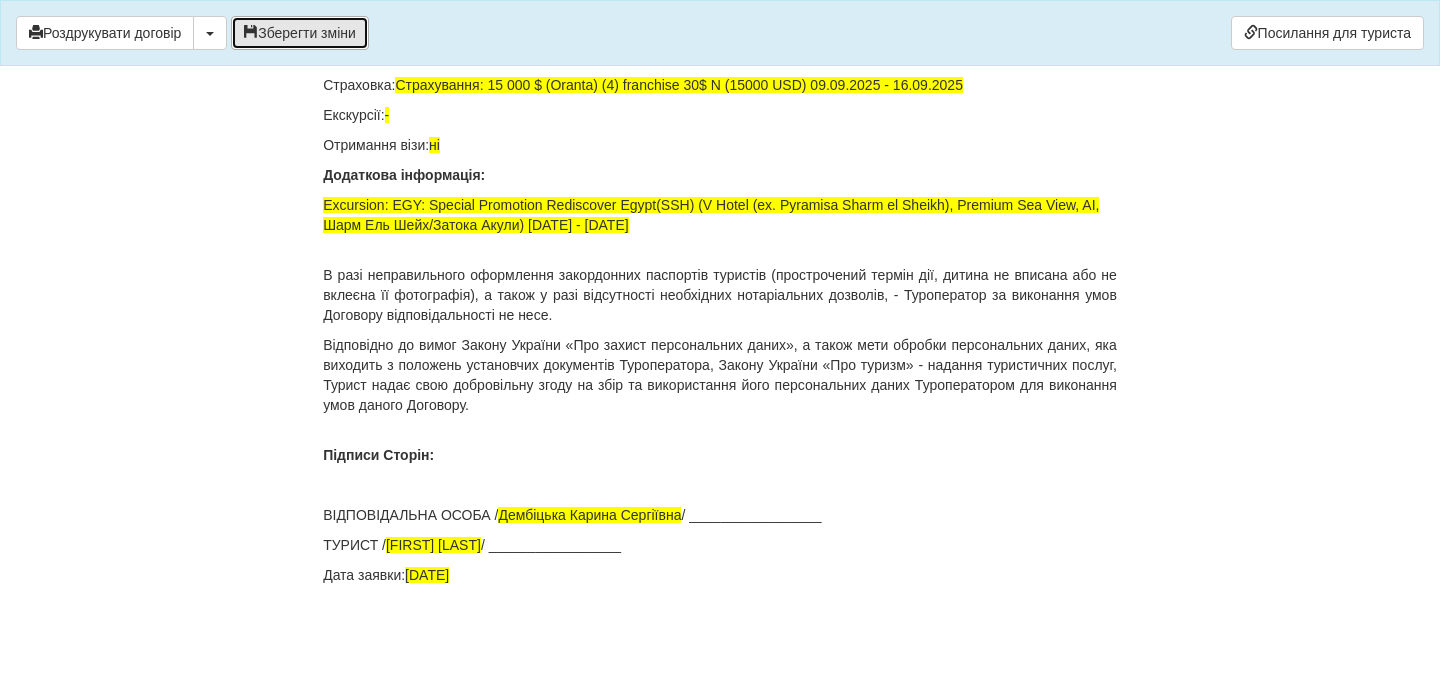 click on "Зберегти зміни" at bounding box center [300, 33] 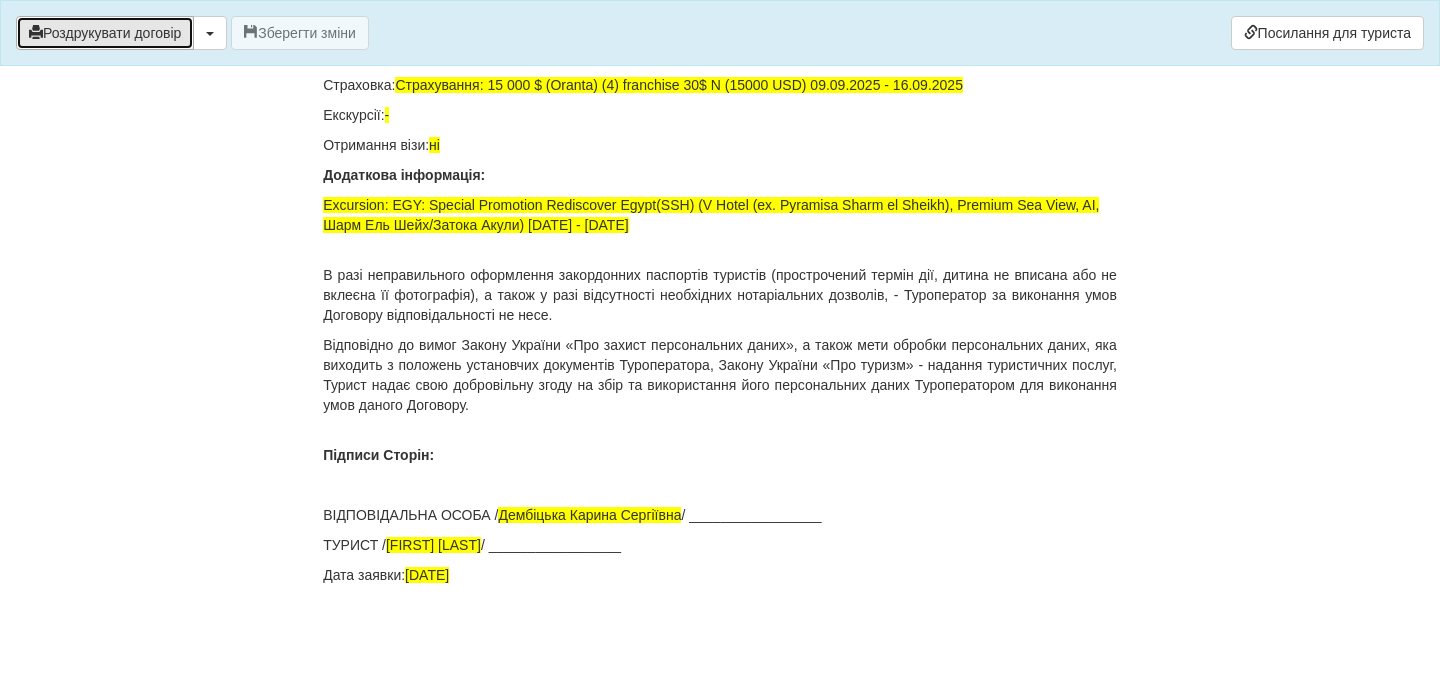 click on "Роздрукувати договір" at bounding box center [105, 33] 